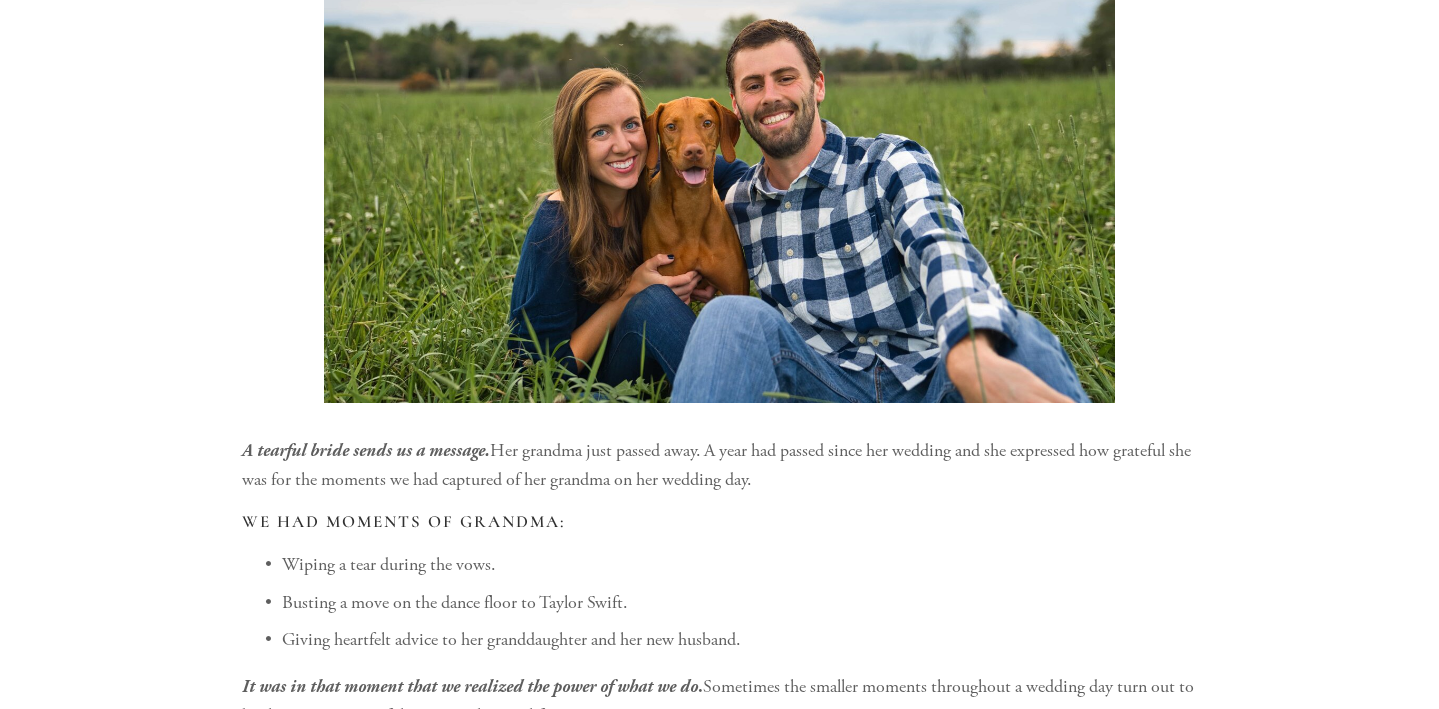 scroll, scrollTop: 0, scrollLeft: 0, axis: both 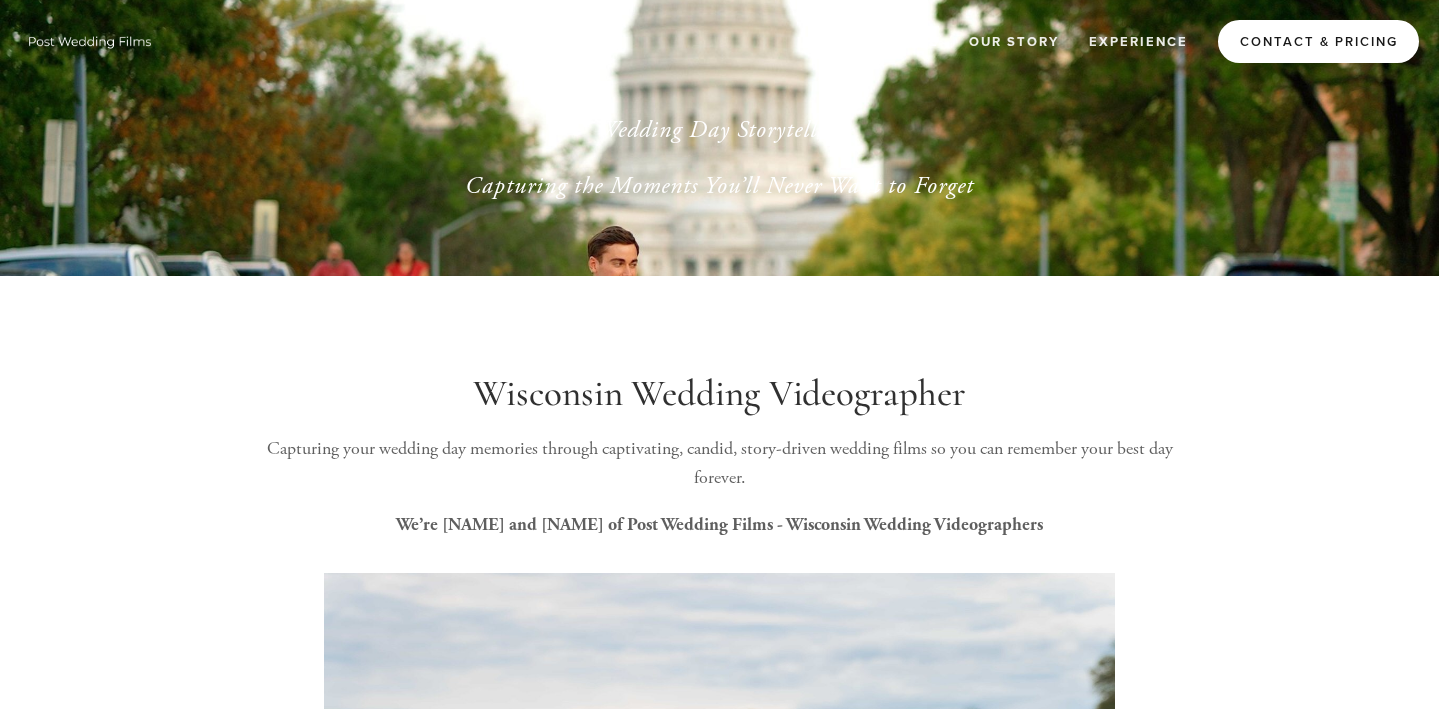 click on "Contact & Pricing" at bounding box center (1318, 41) 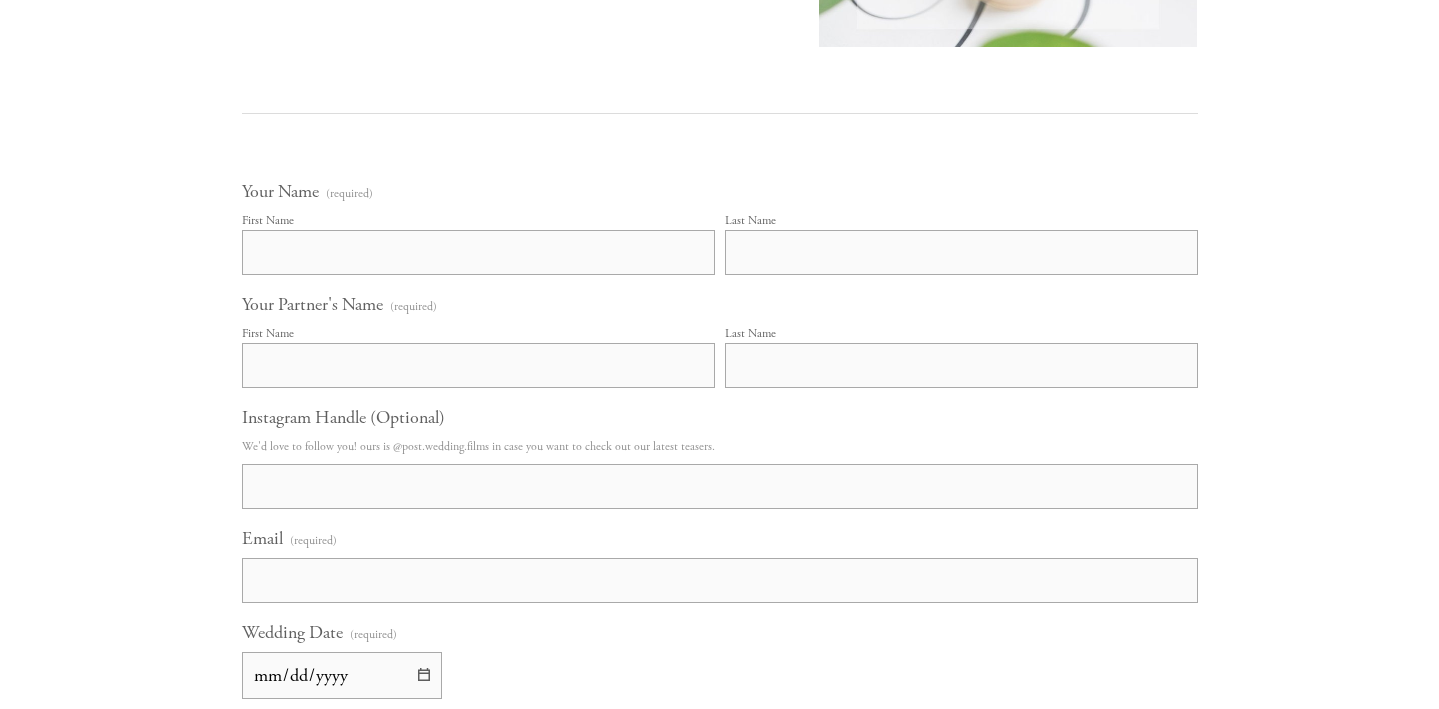 scroll, scrollTop: 925, scrollLeft: 0, axis: vertical 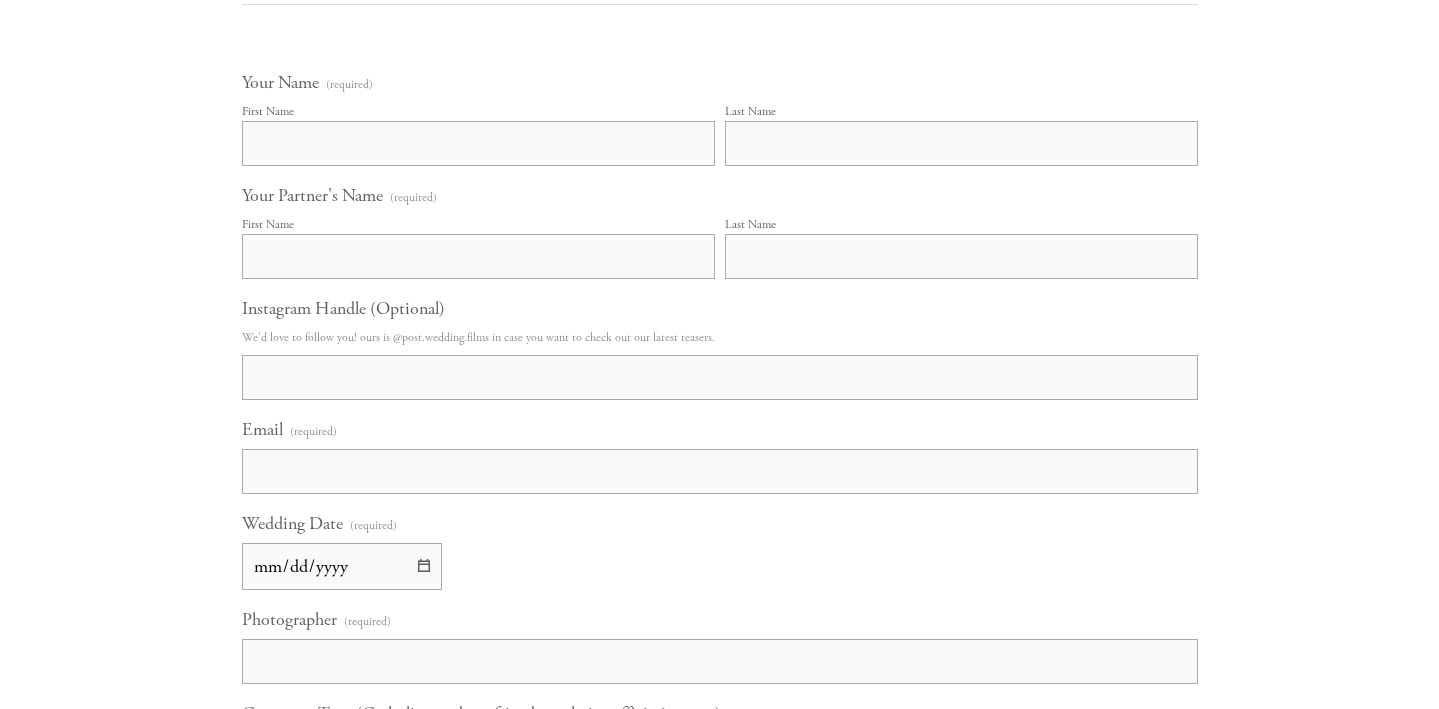 click on "First Name" at bounding box center (478, 143) 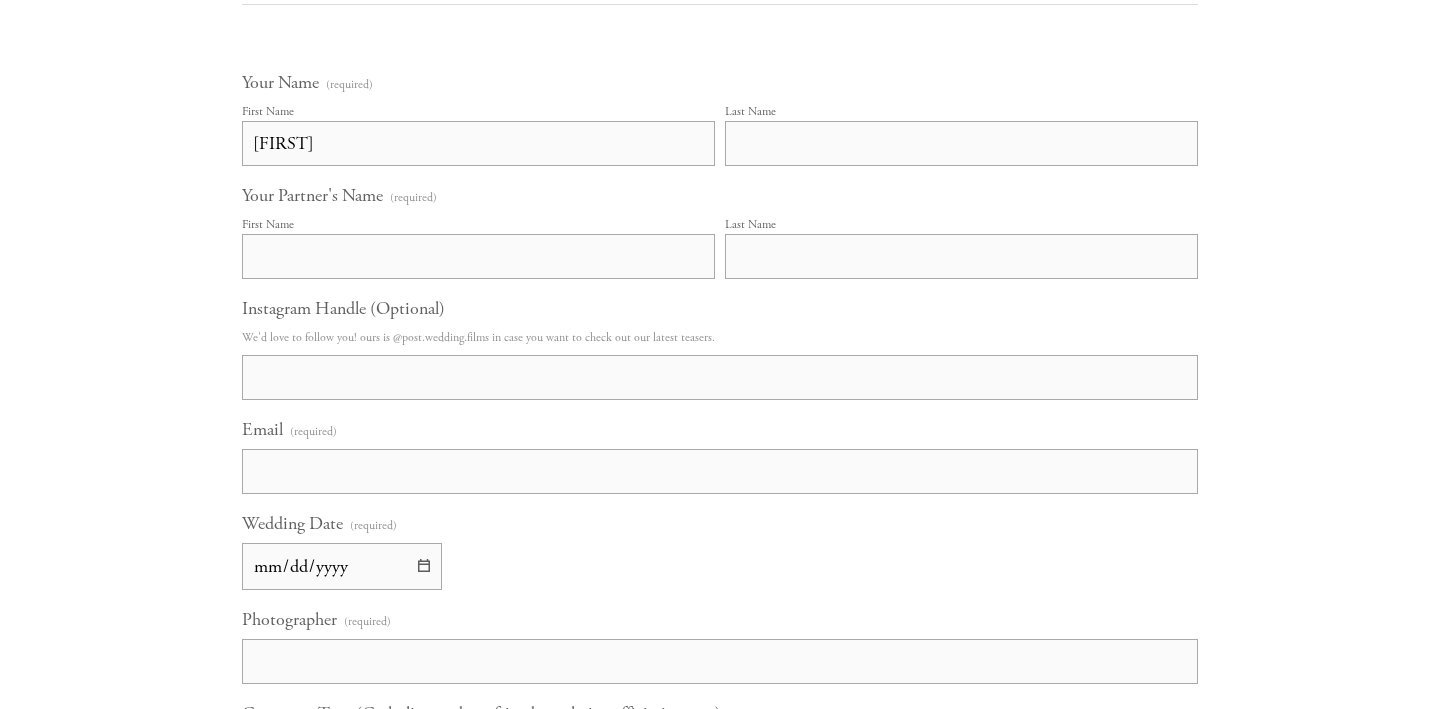 type on "[LAST]" 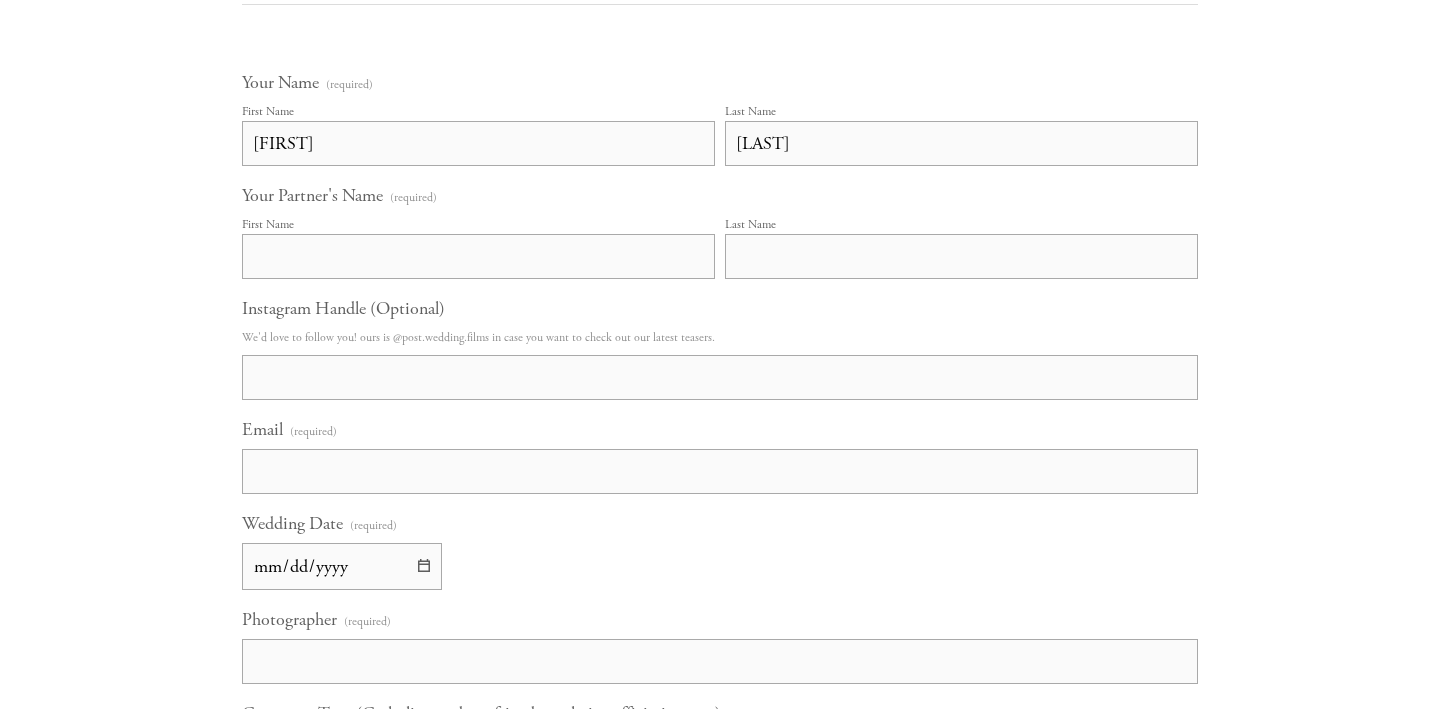type on "[FIRST]" 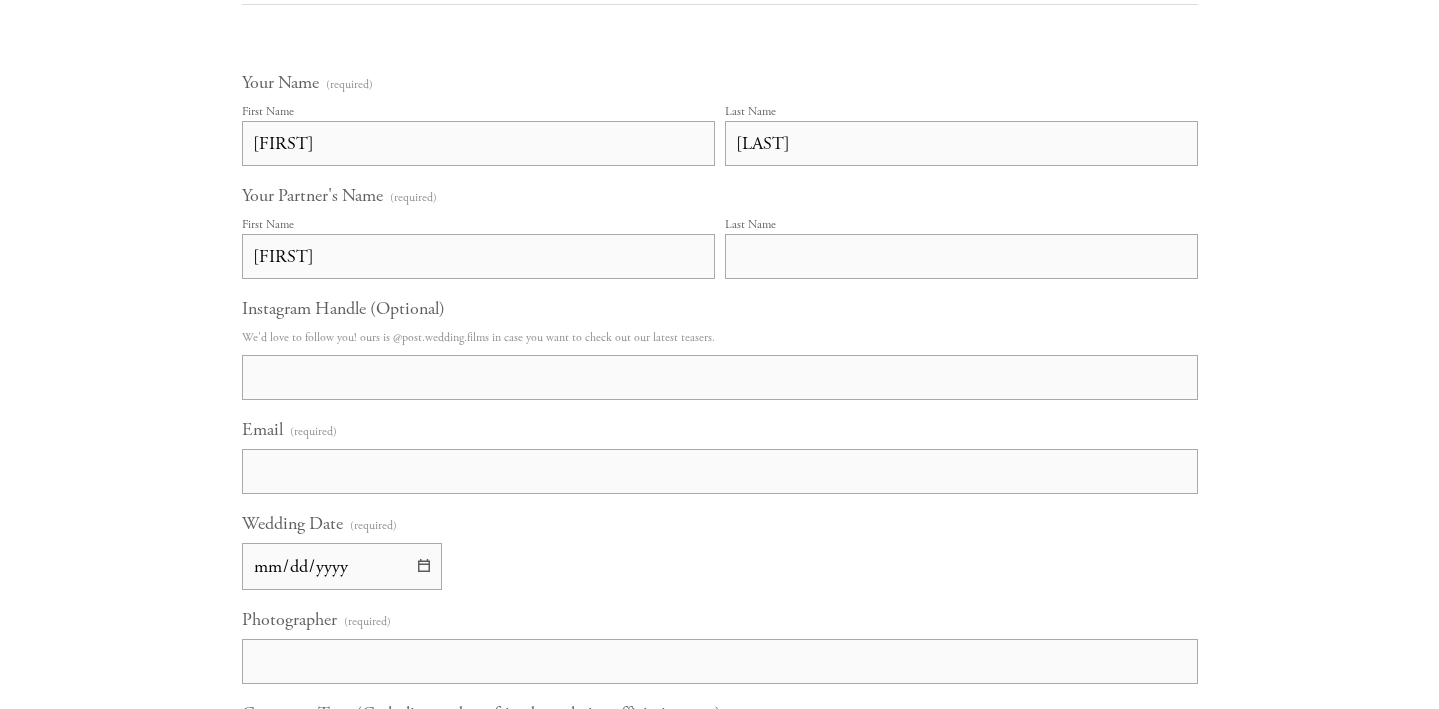 type on "[LAST]" 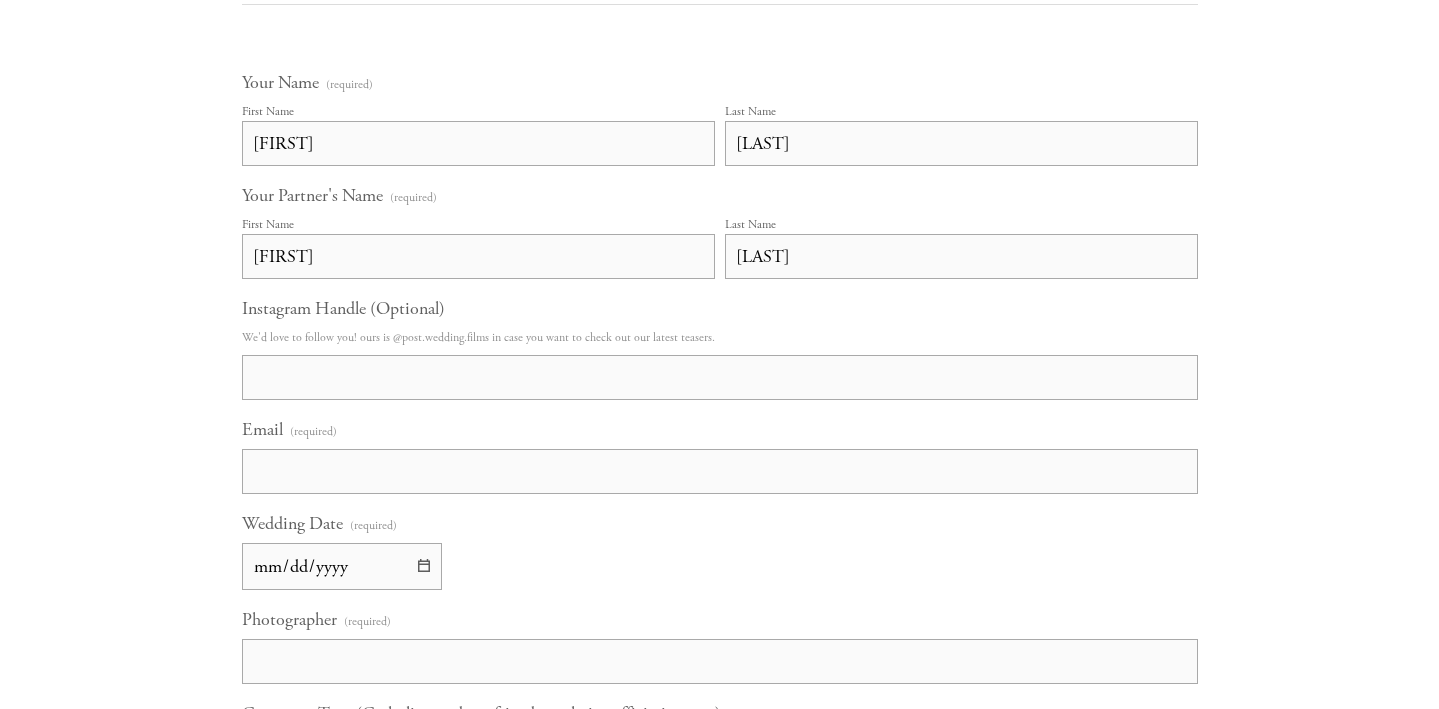 type on "[FIRST] [LAST]" 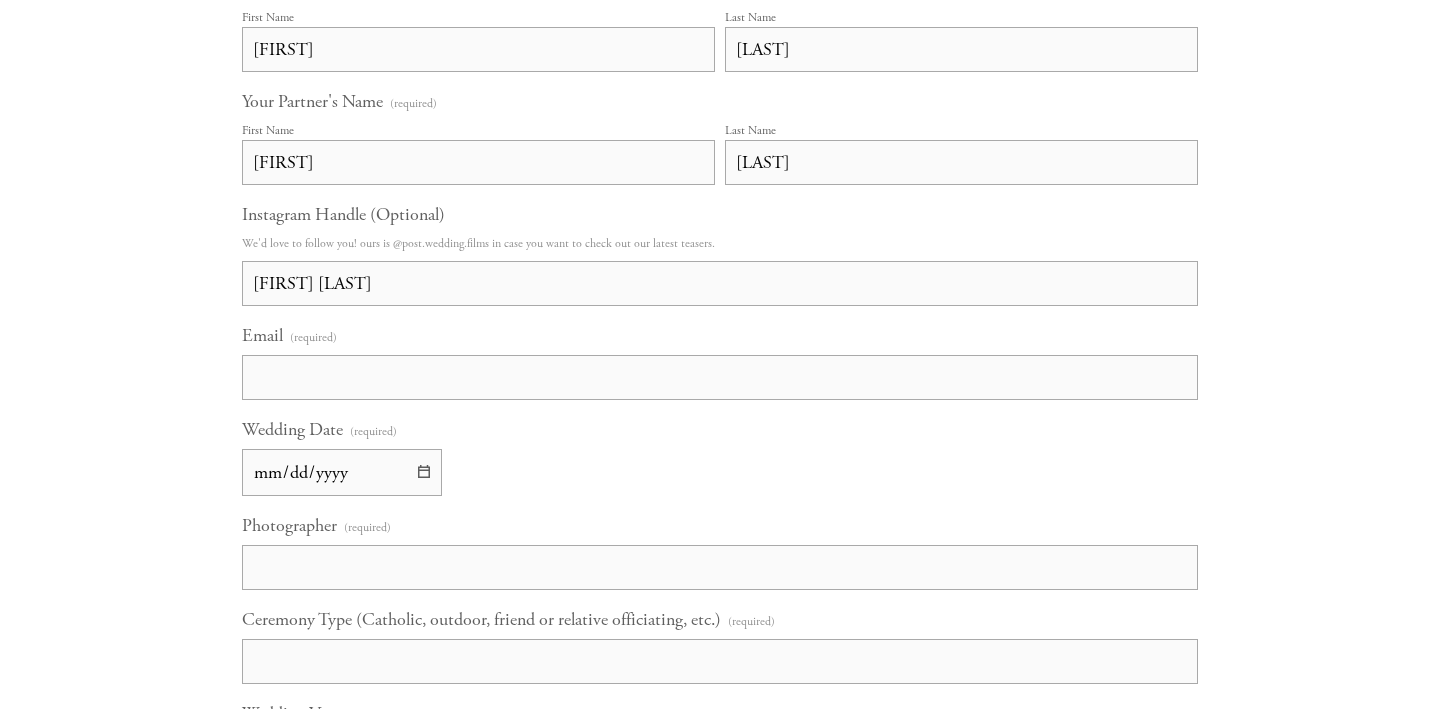 scroll, scrollTop: 1022, scrollLeft: 0, axis: vertical 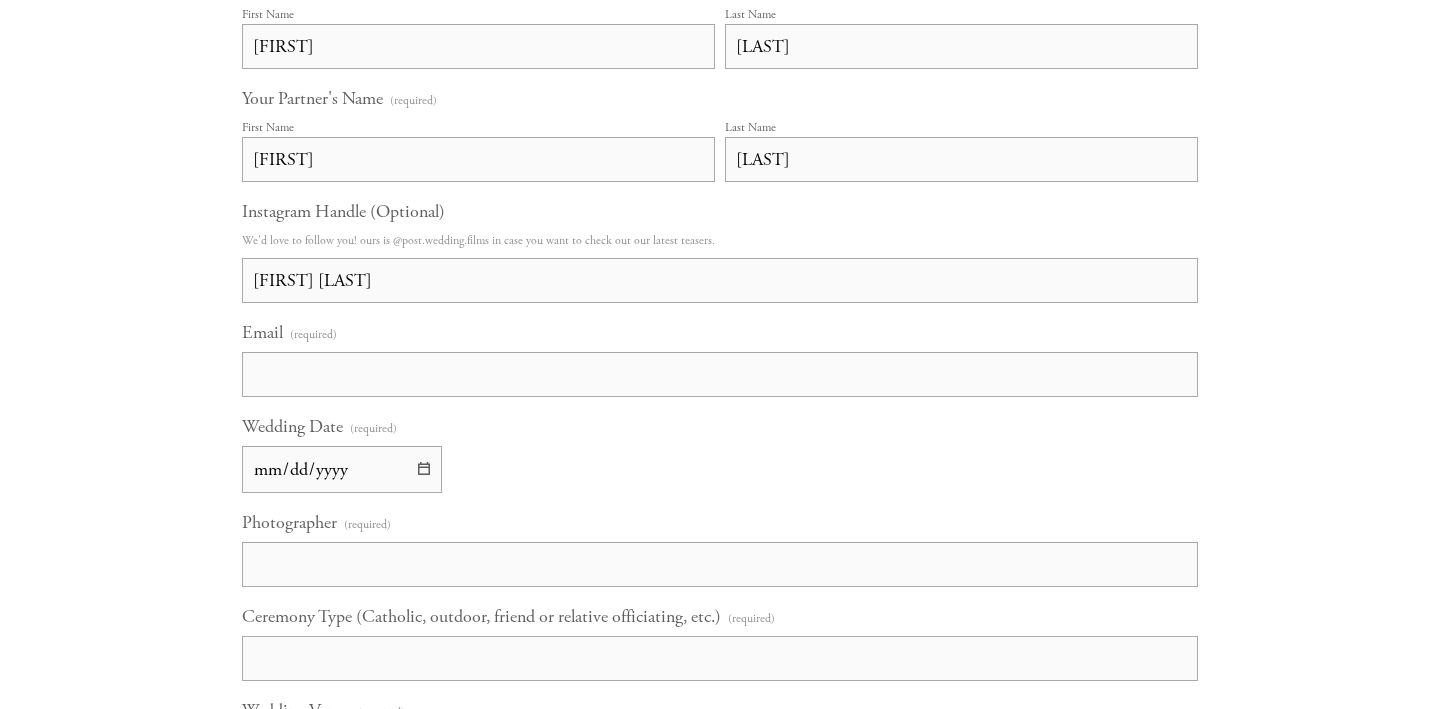 click on "[FIRST]" at bounding box center (478, 159) 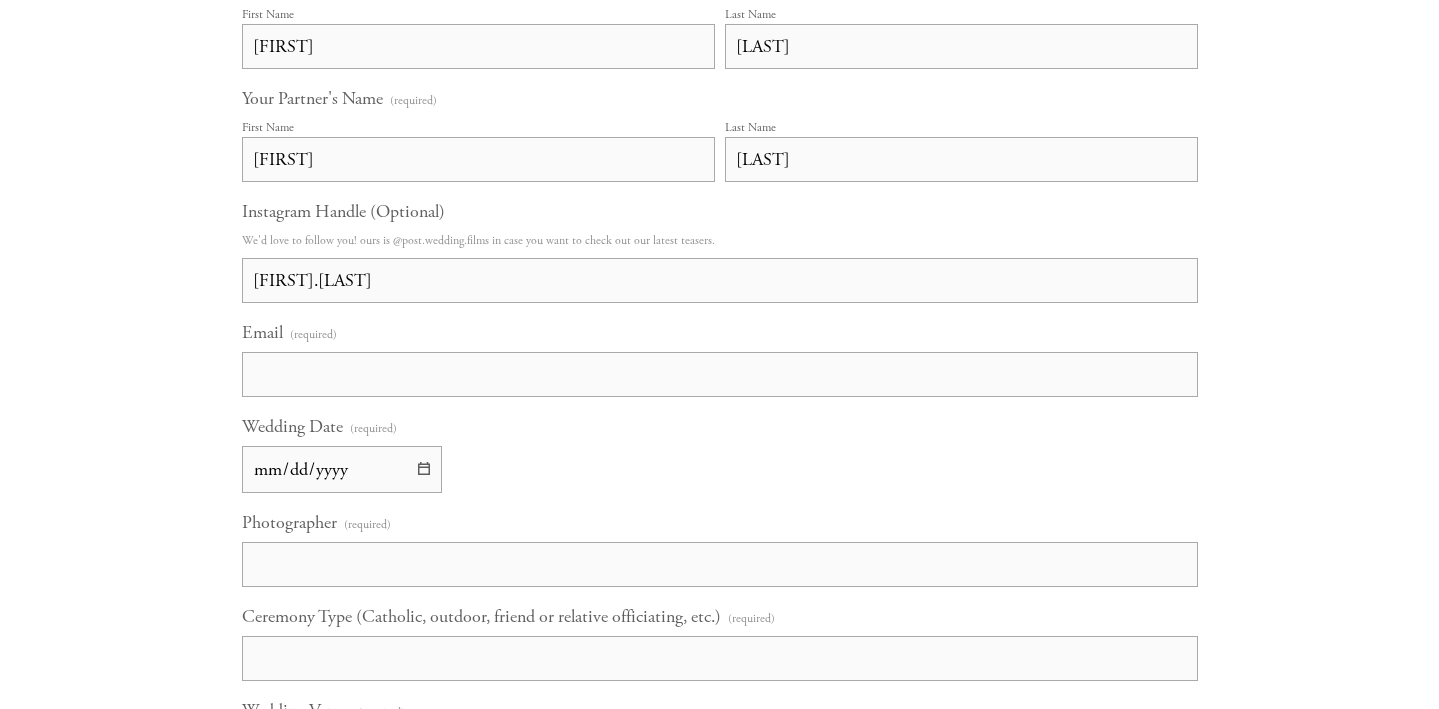 type on "[FIRST].[LAST]" 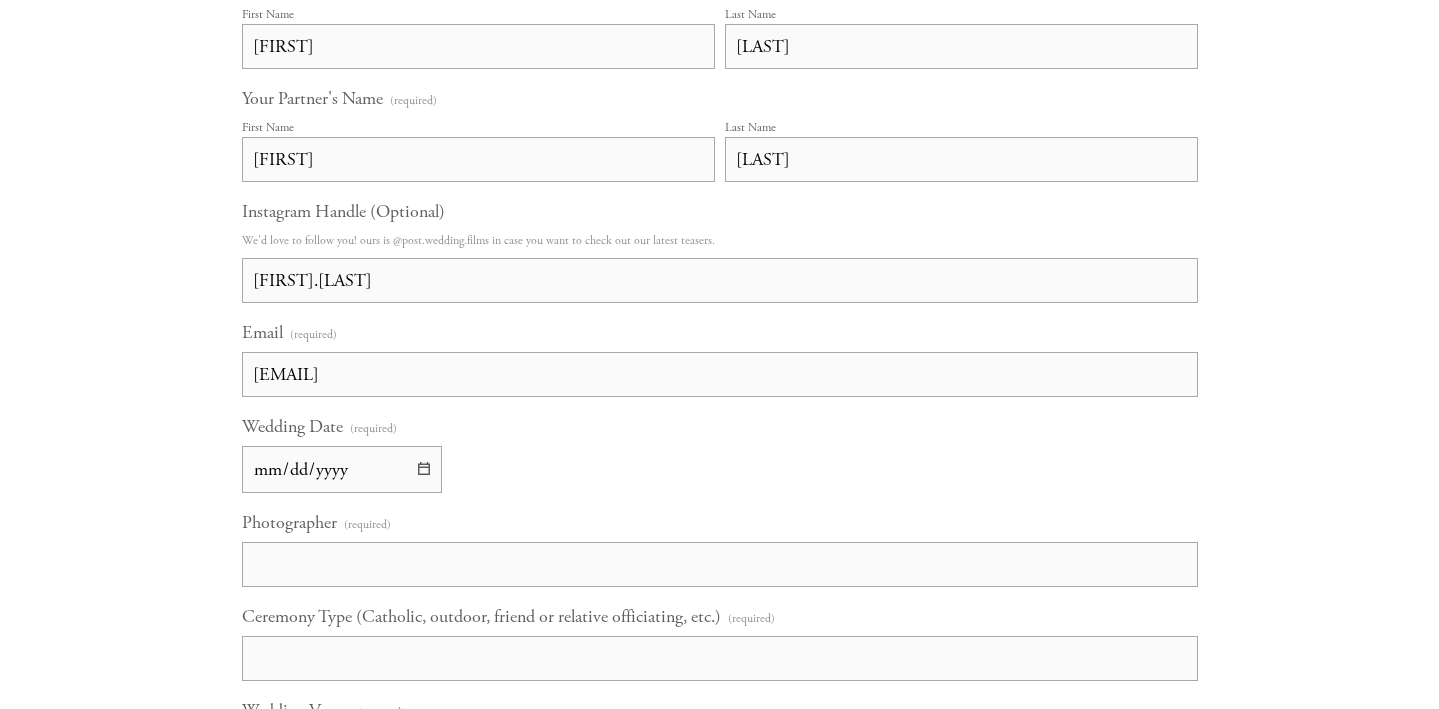 type on "[EMAIL]" 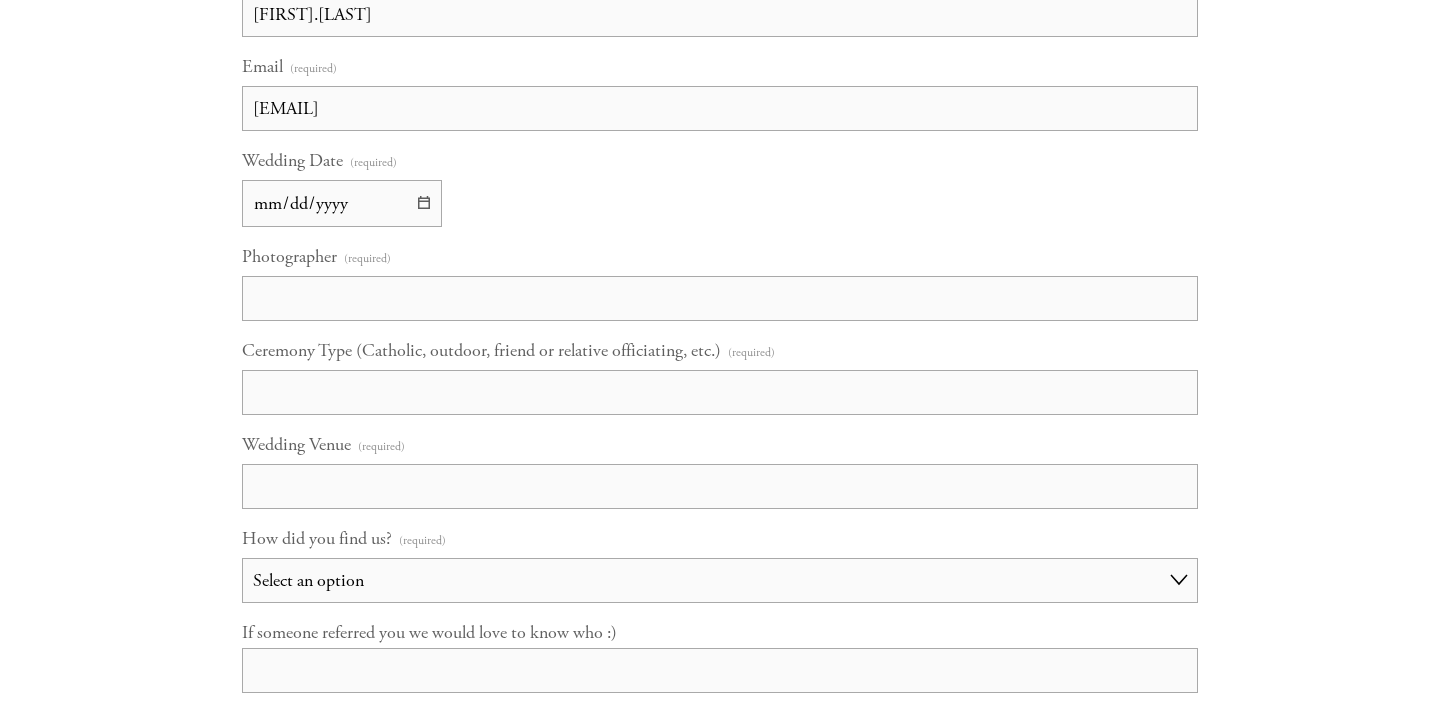 scroll, scrollTop: 1353, scrollLeft: 0, axis: vertical 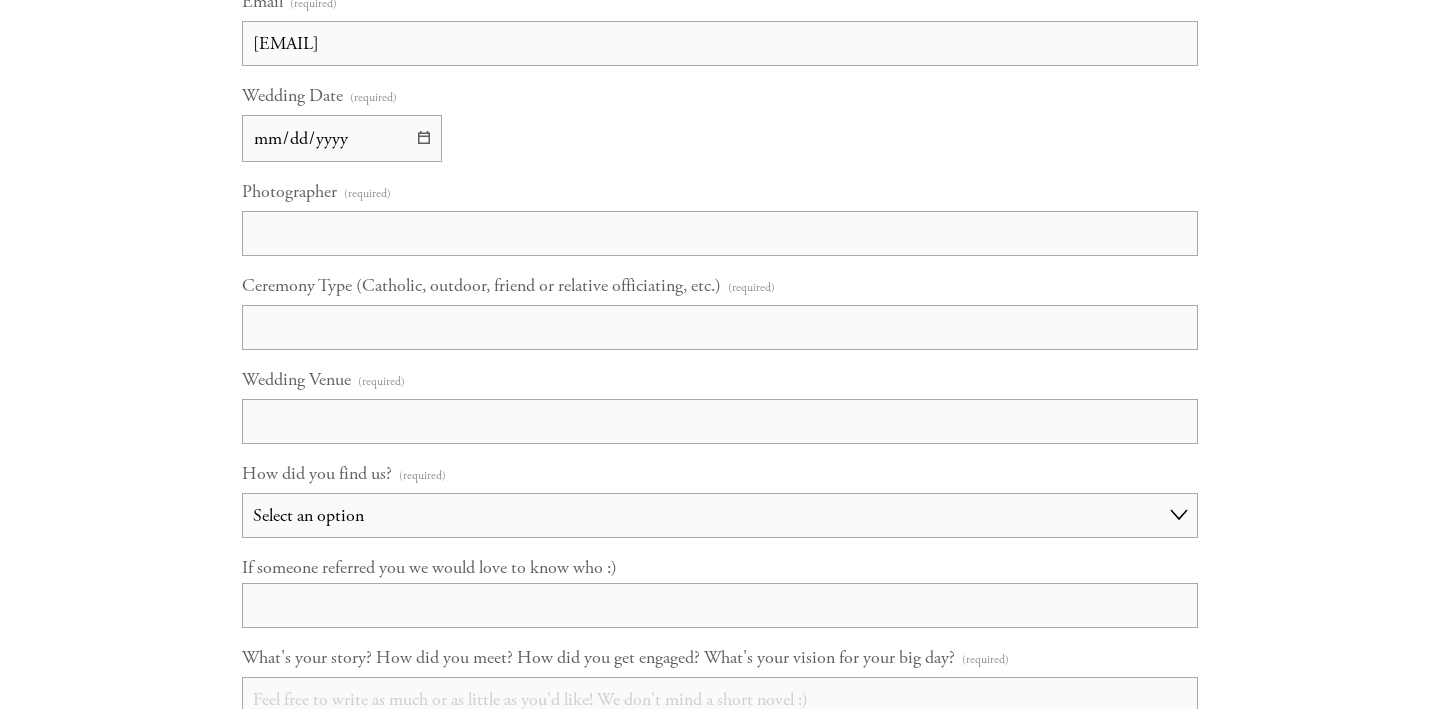 click on "Photographer (required)" at bounding box center [720, 233] 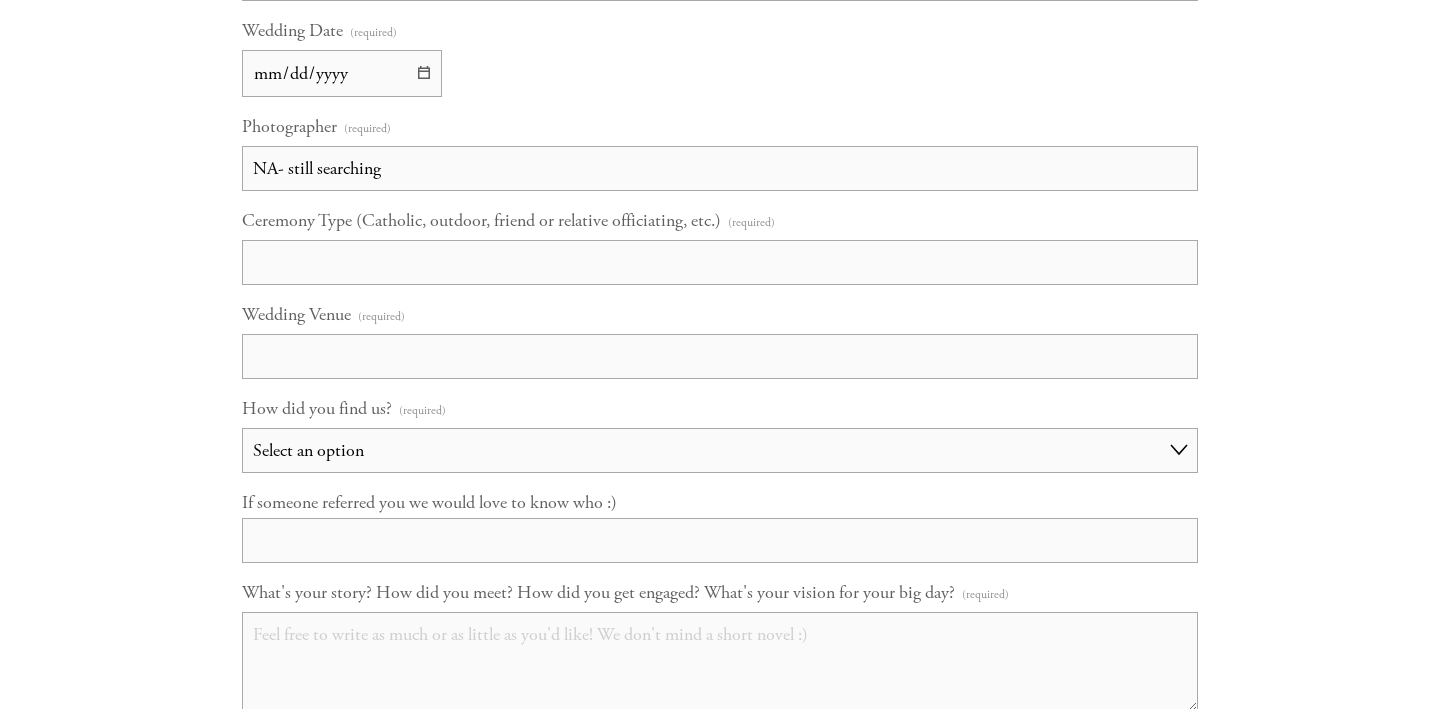 scroll, scrollTop: 1424, scrollLeft: 0, axis: vertical 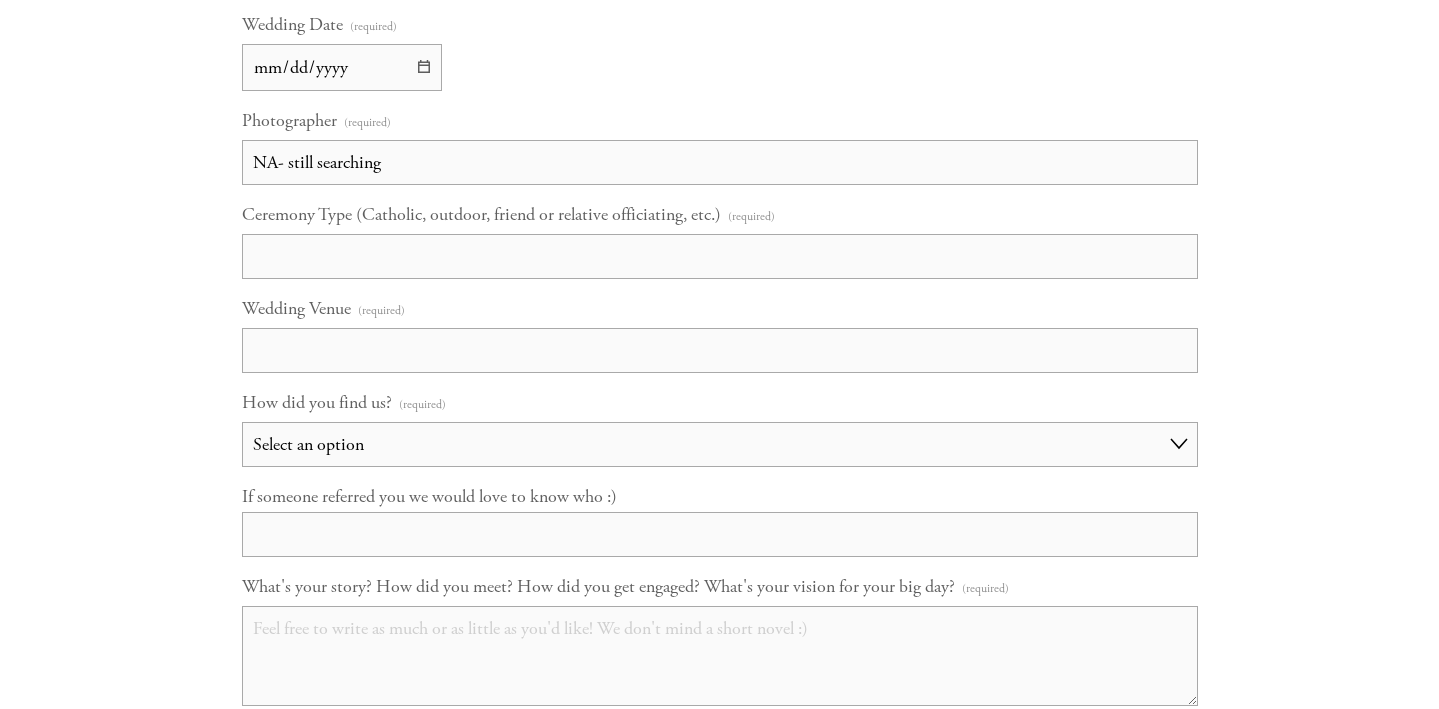type on "NA- still searching" 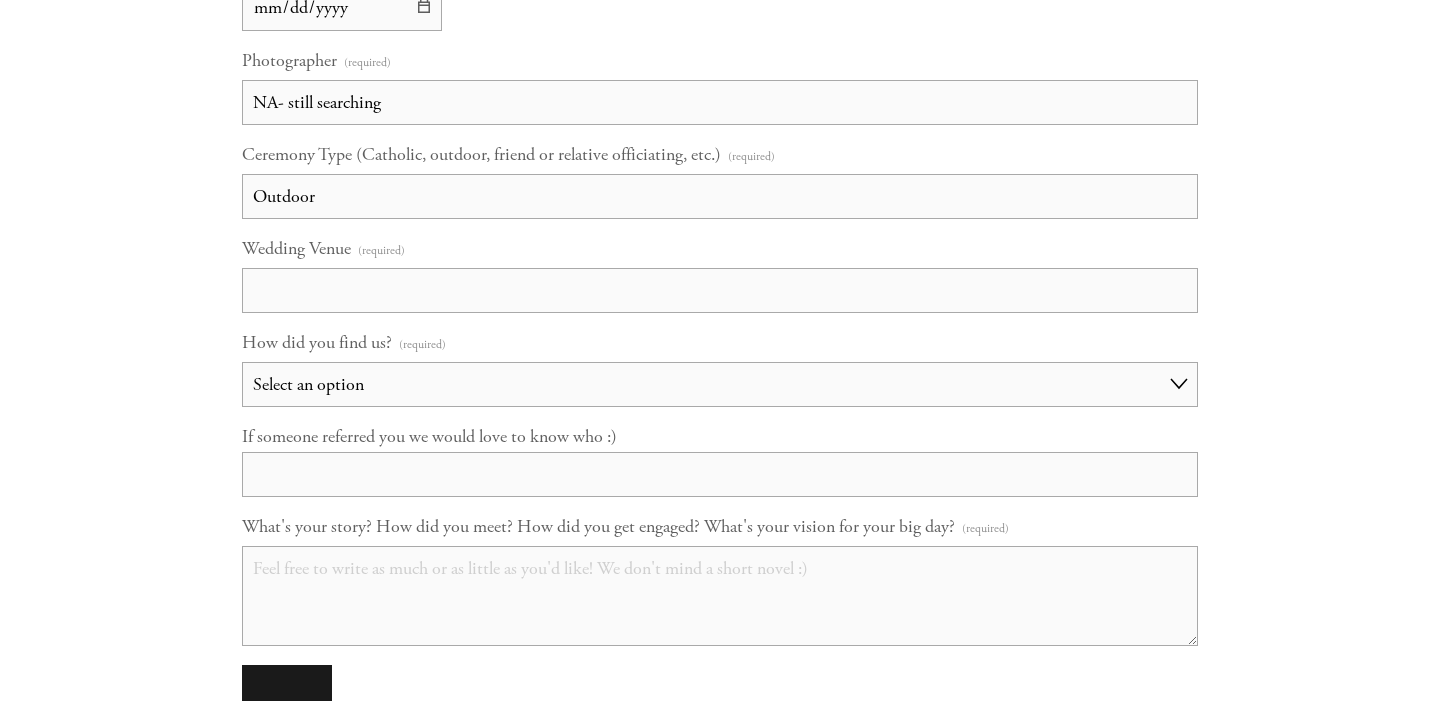 scroll, scrollTop: 1485, scrollLeft: 0, axis: vertical 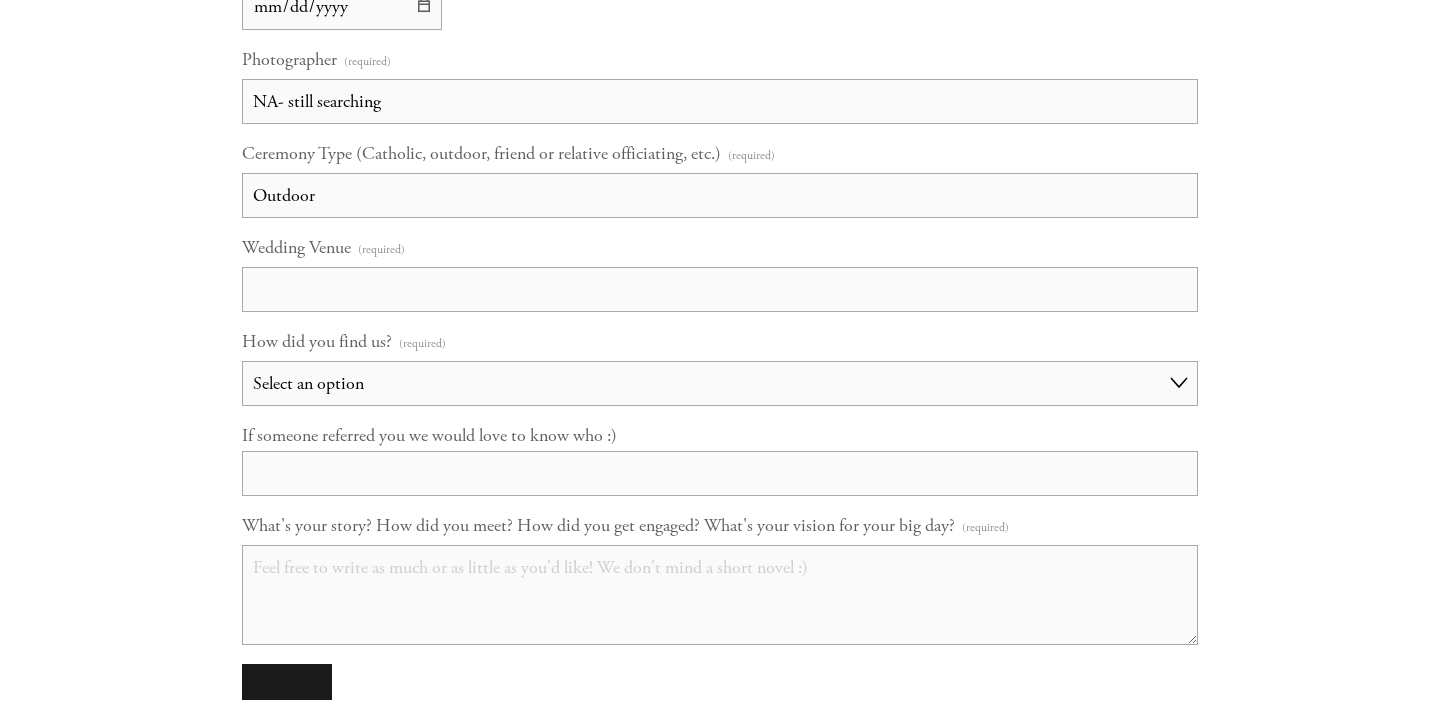 type on "Outdoor" 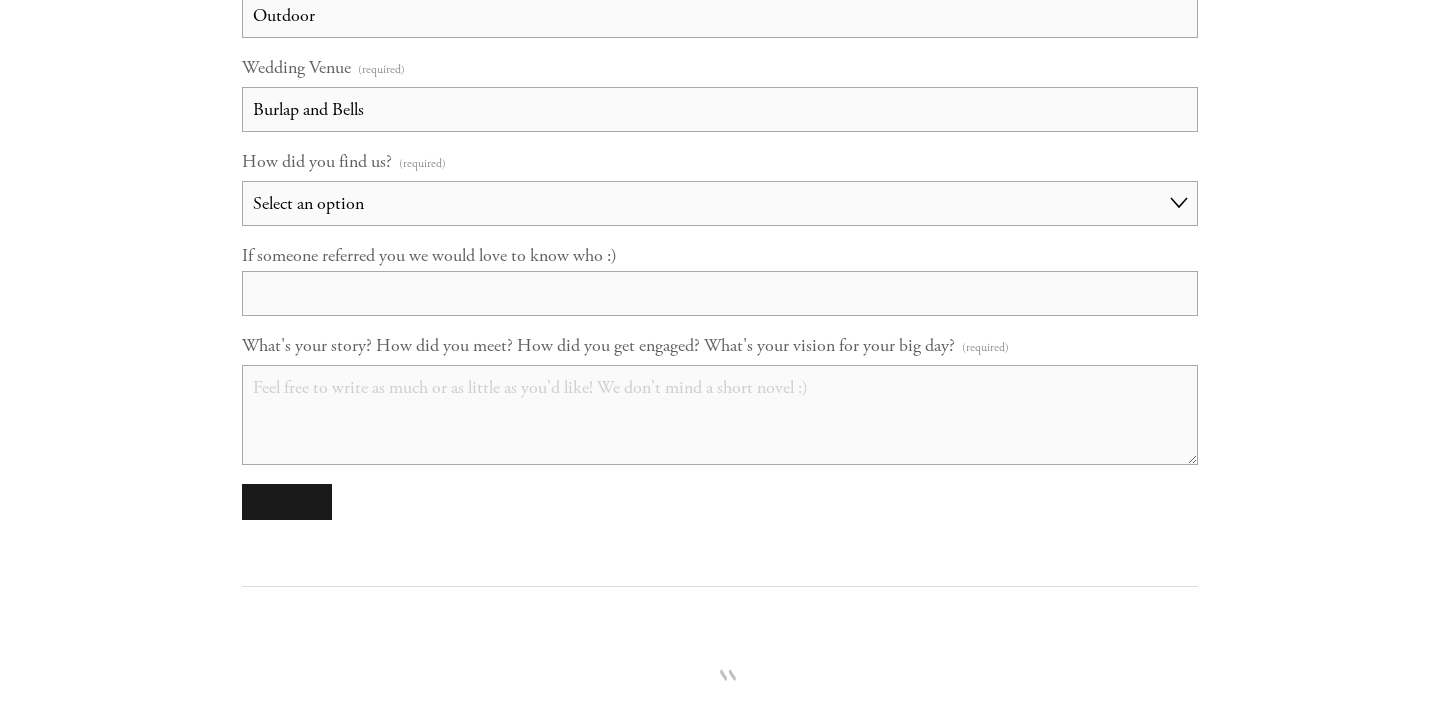 scroll, scrollTop: 1667, scrollLeft: 0, axis: vertical 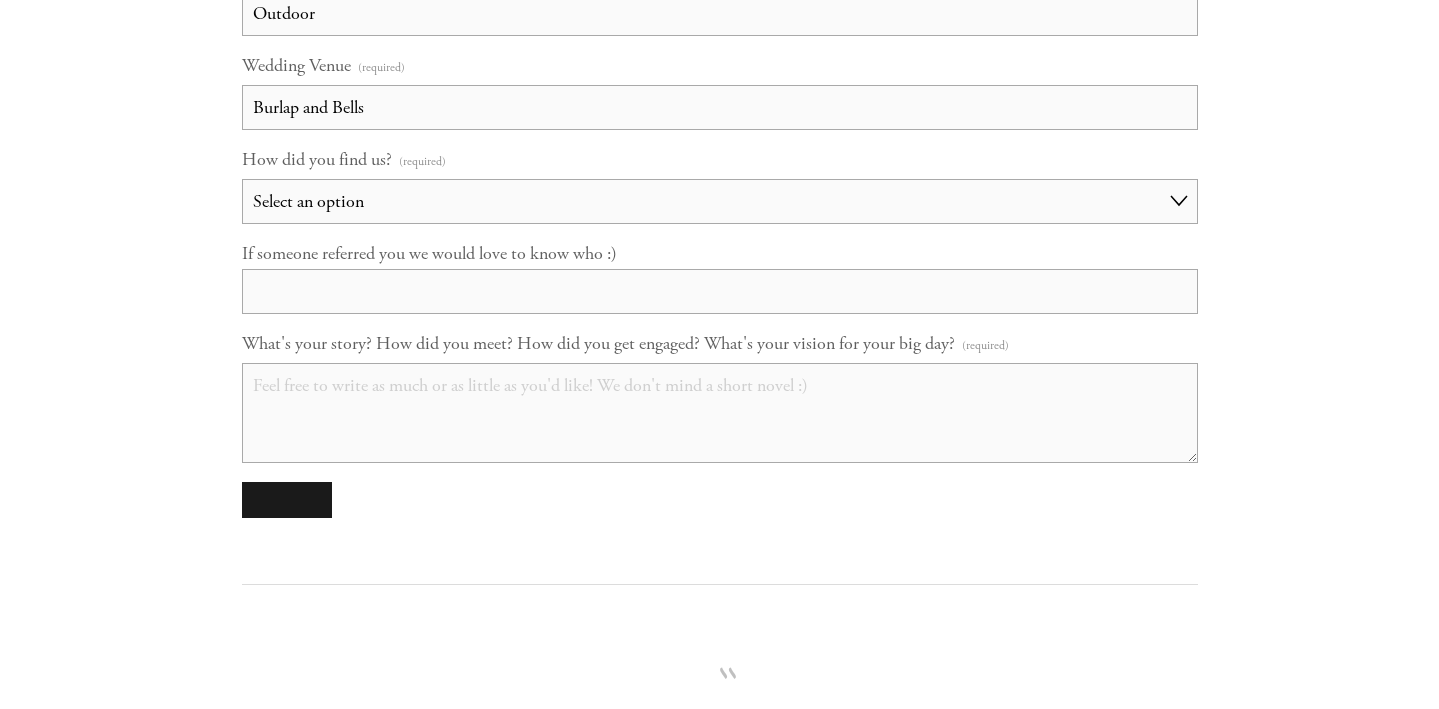 type on "Burlap and Bells" 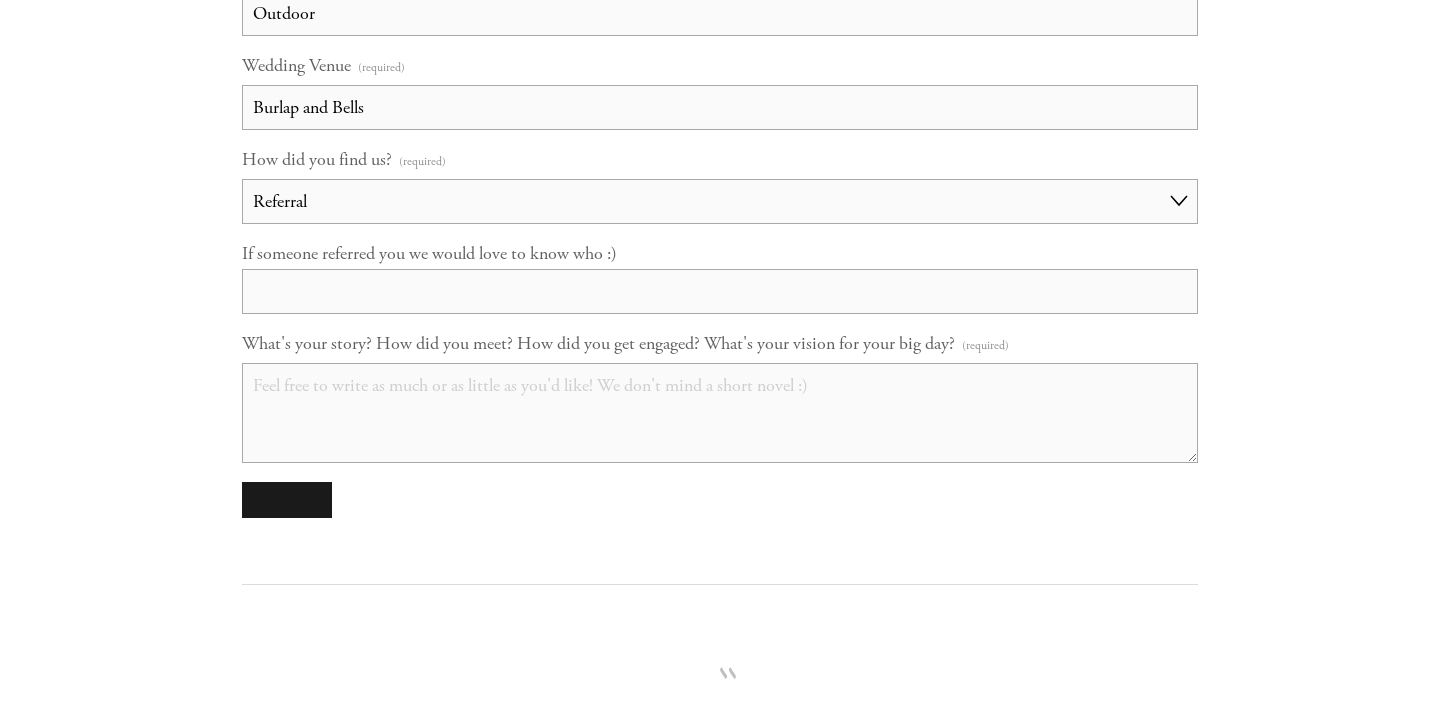 click on "If someone referred you we would love to know who :)" at bounding box center [720, 291] 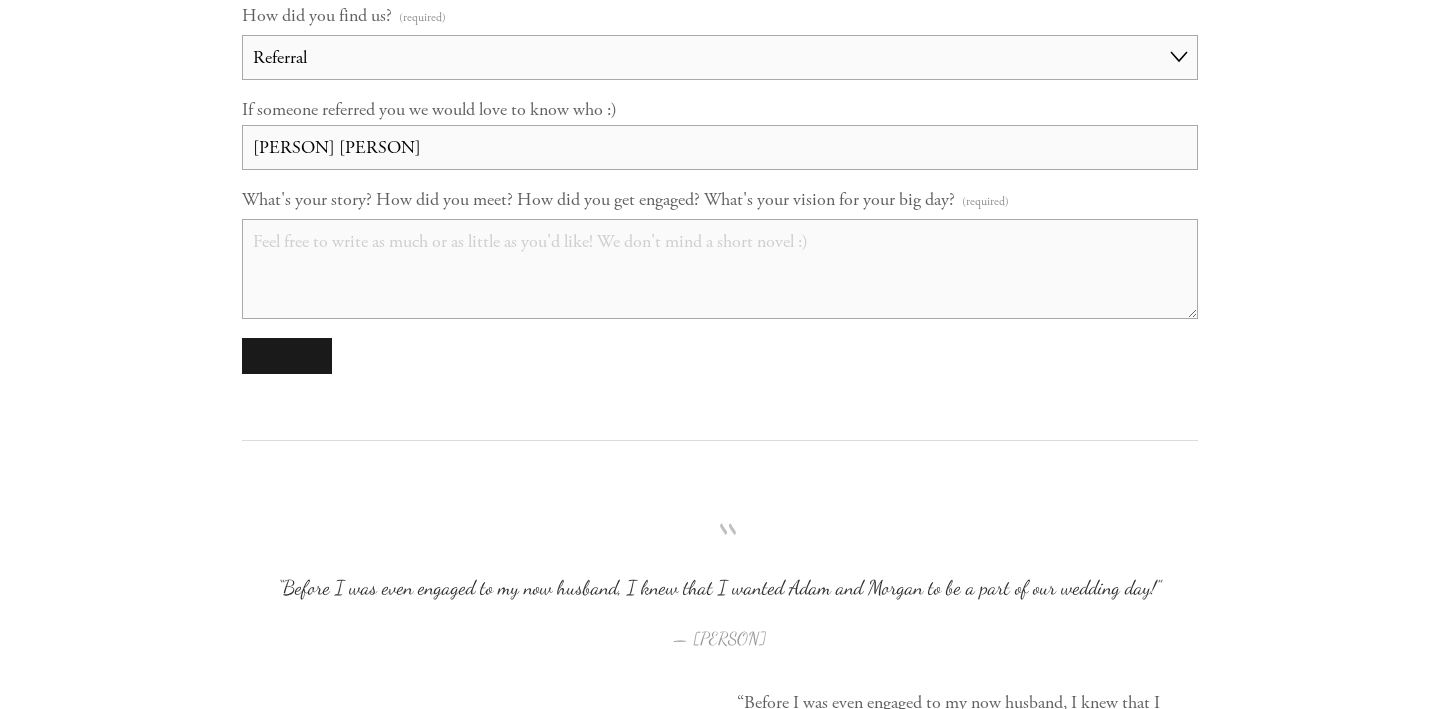 scroll, scrollTop: 1849, scrollLeft: 0, axis: vertical 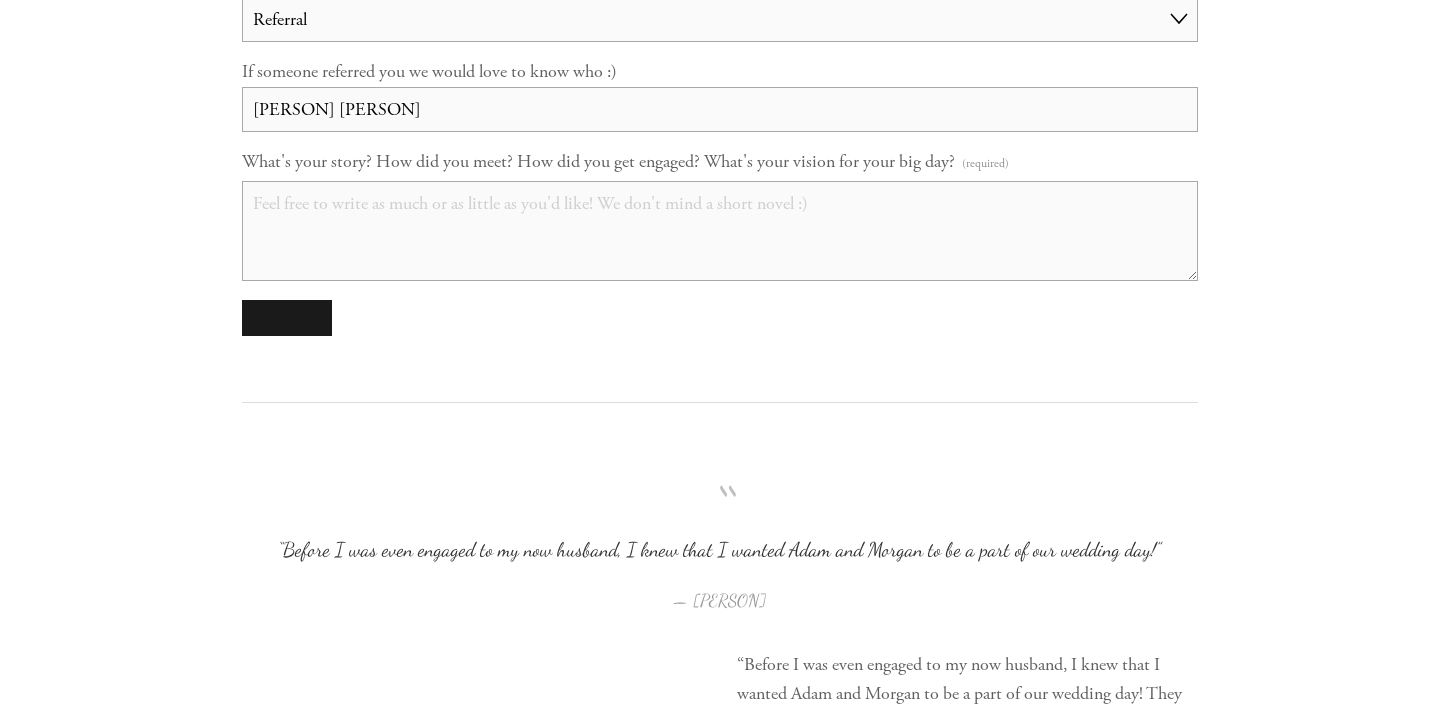 type on "[PERSON] [PERSON]" 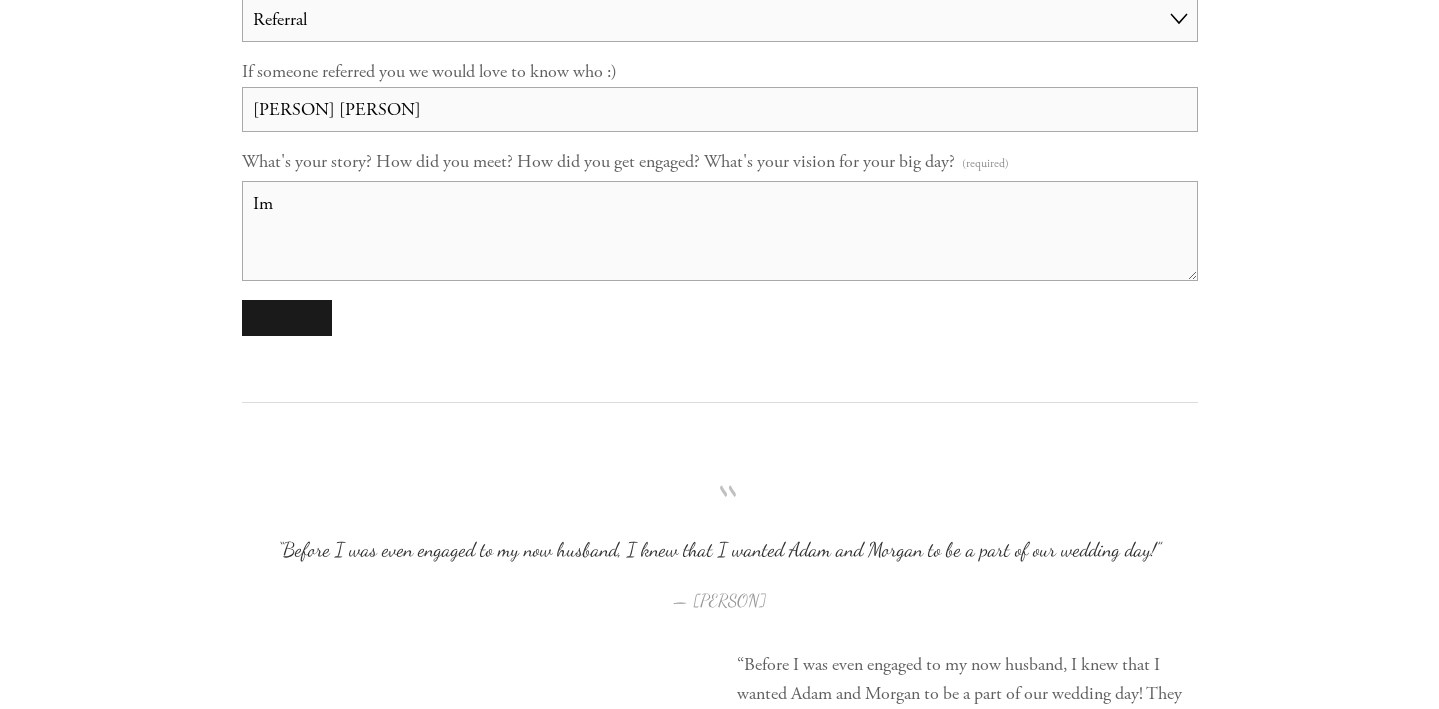 type on "I" 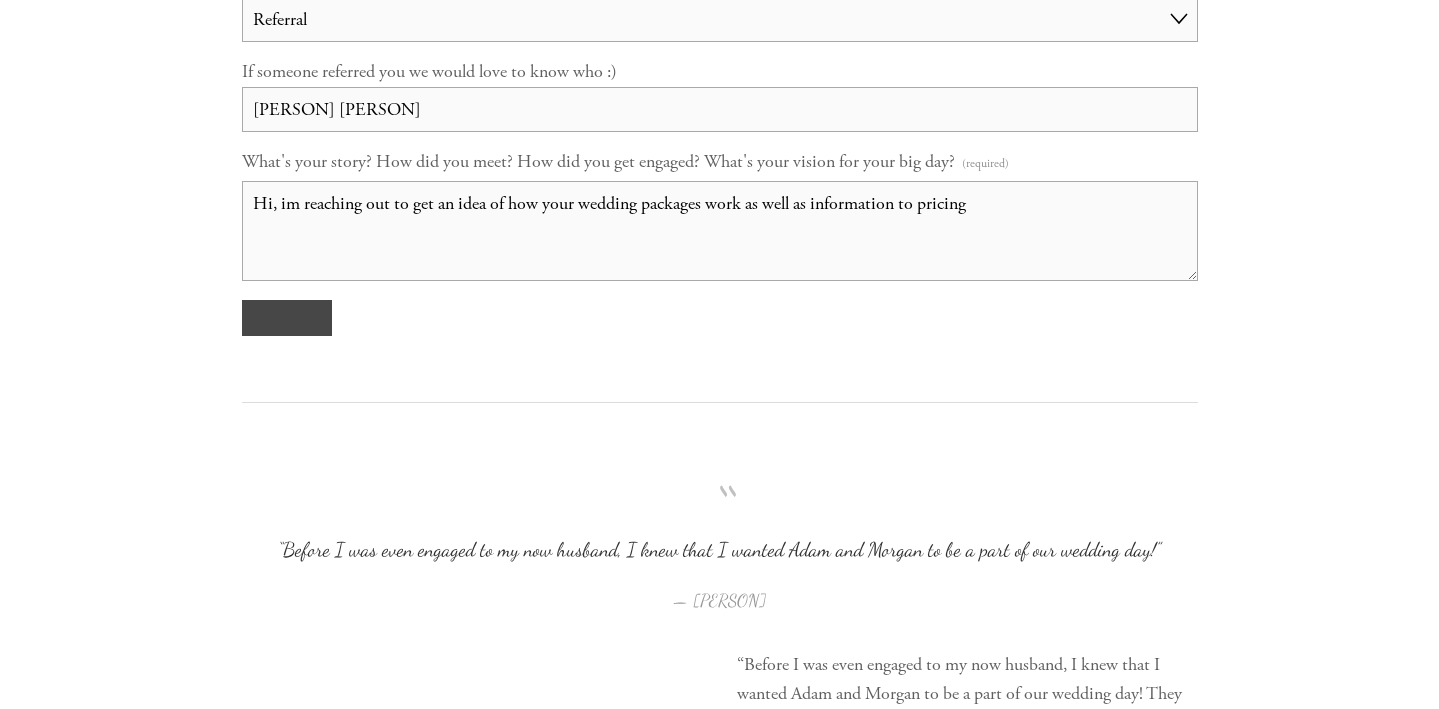 type on "Hi, im reaching out to get an idea of how your wedding packages work as well as information to pricing" 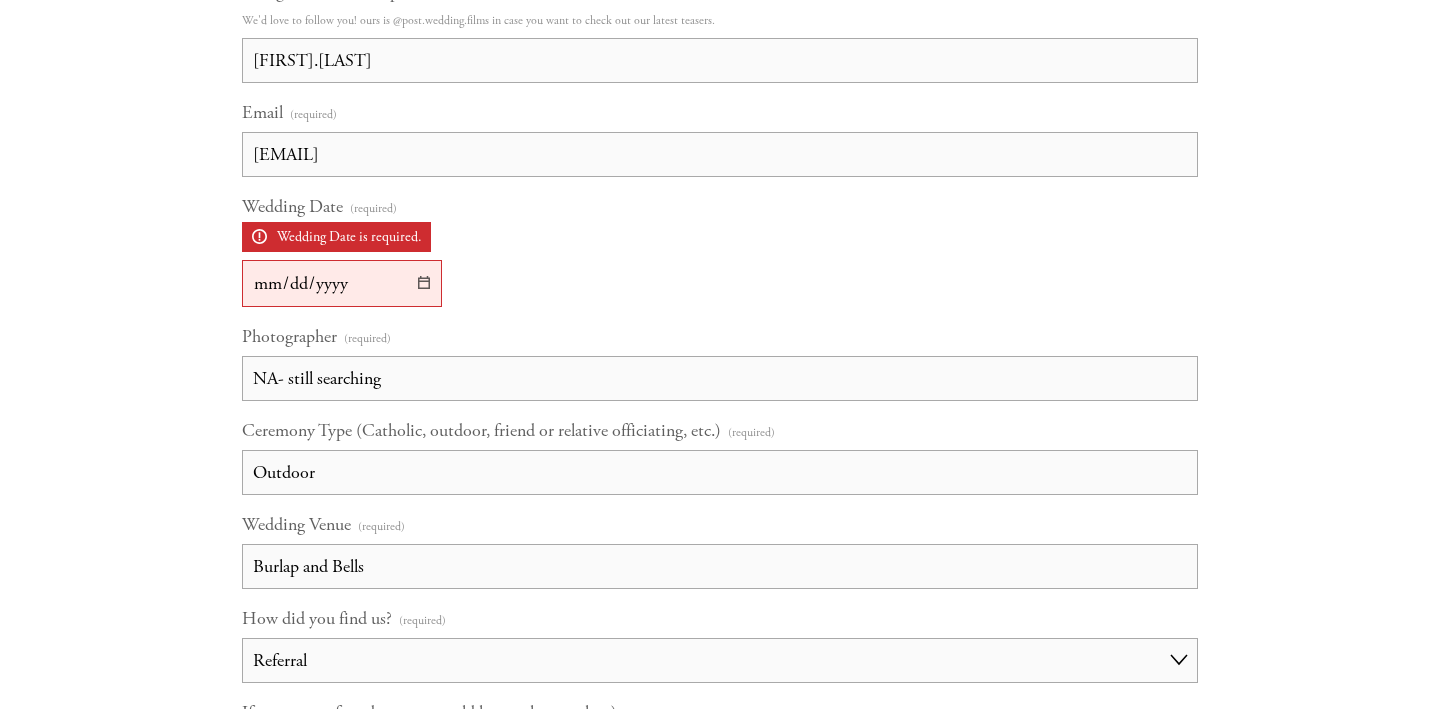 scroll, scrollTop: 1287, scrollLeft: 0, axis: vertical 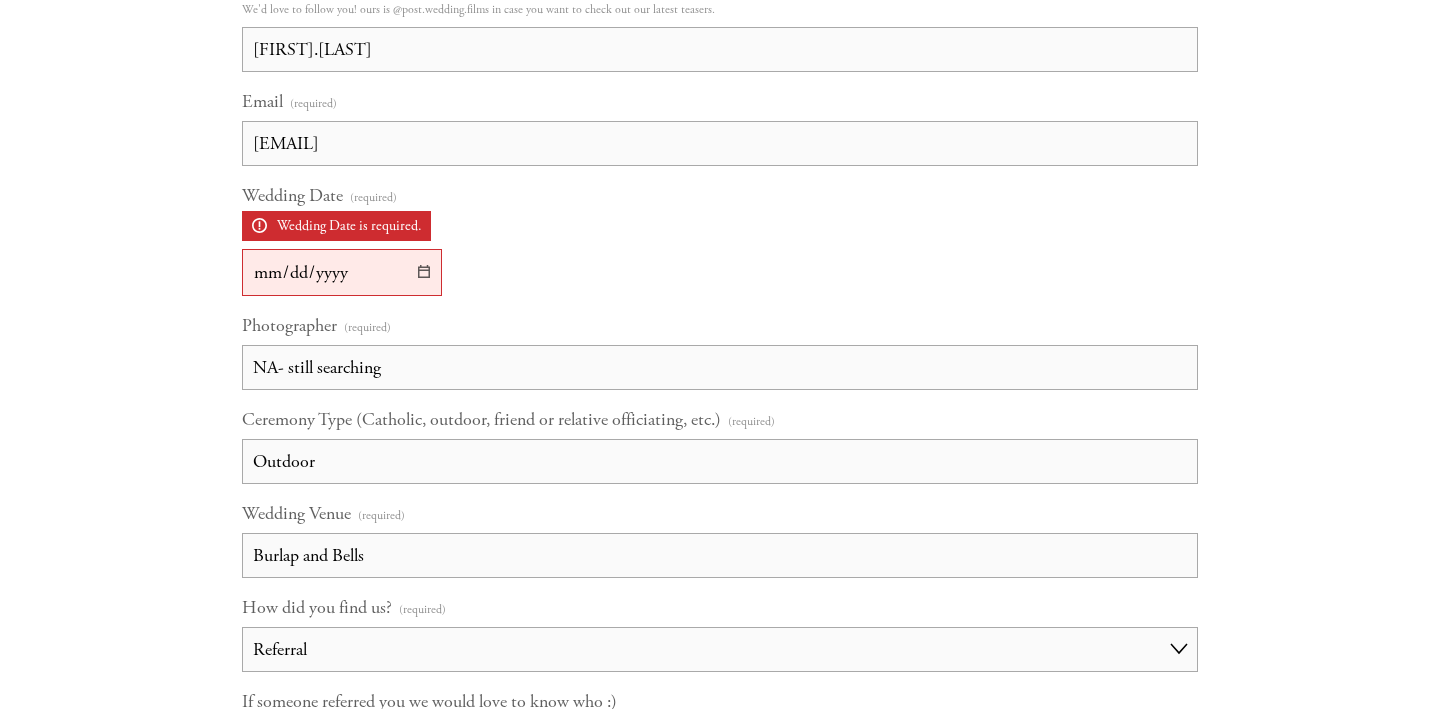click on "Wedding Date (required) Wedding Date is required." at bounding box center (342, 272) 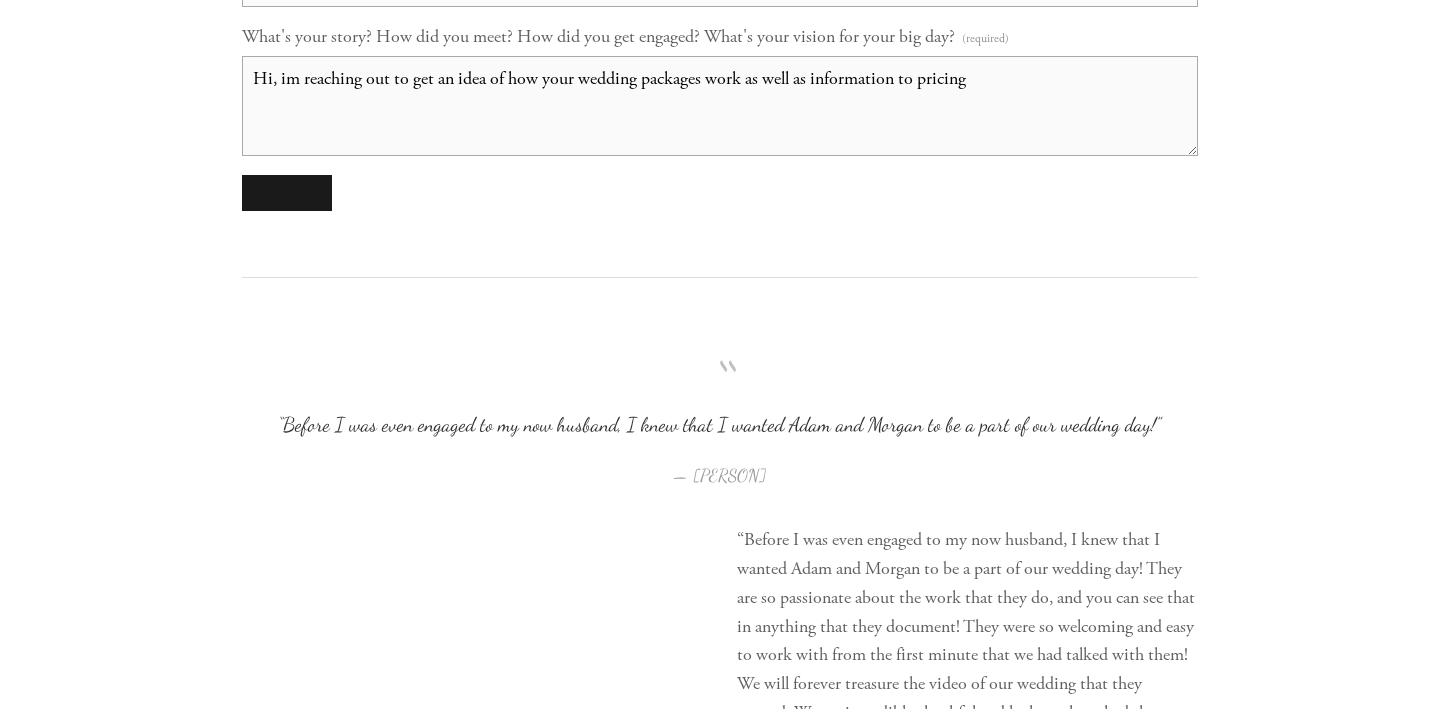 scroll, scrollTop: 2047, scrollLeft: 0, axis: vertical 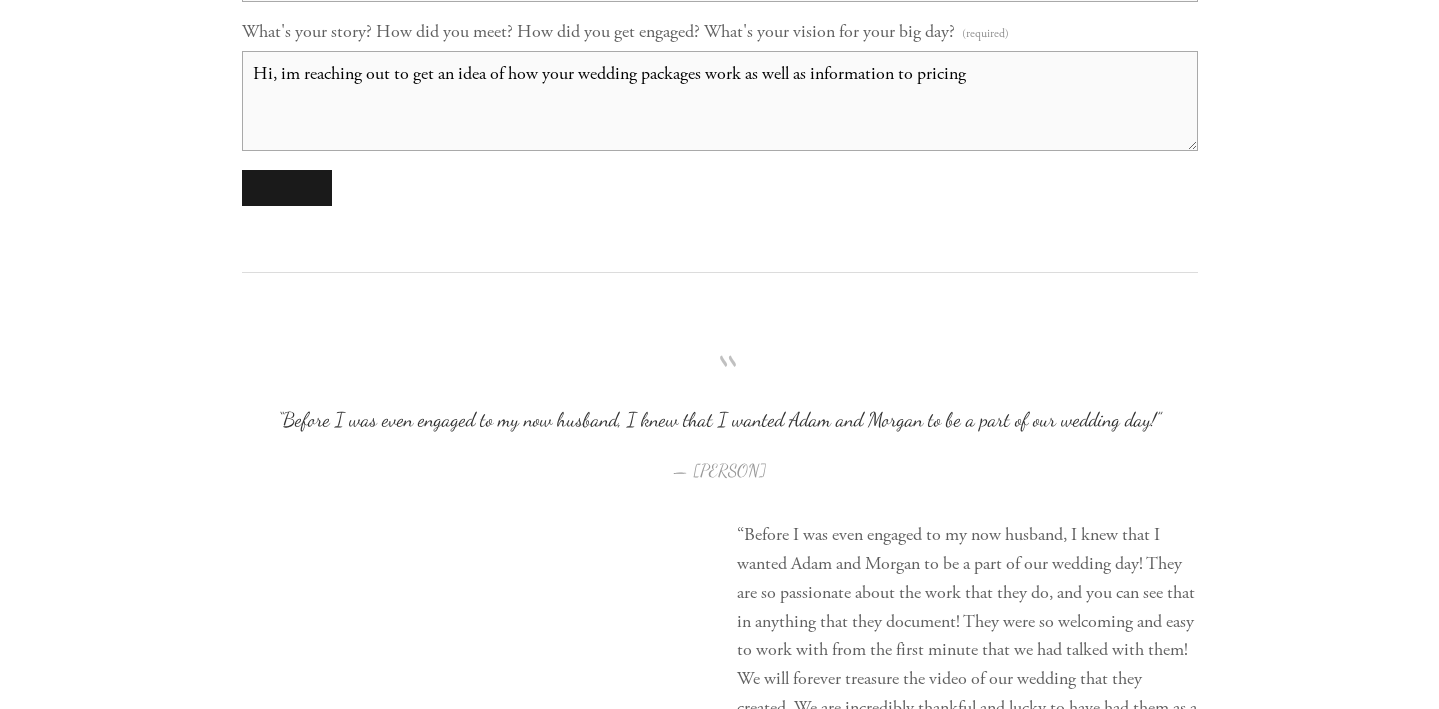 click on "Form submission failed. Review the following information: Wedding Date. Your Name (required) First Name [FIRST] Last Name [LAST] Your Partner's Name (required) First Name [FIRST] Last Name [LAST] Instagram Handle (Optional) We'd love to follow you! ours is @post.wedding.films in case you want to check out our latest teasers. [FIRST].[LAST] Email (required) [EMAIL] Wedding Date (required) Wedding Date is required. [DATE] Photographer (required) NA- still searching Ceremony Type (Catholic, outdoor, friend or relative officiating, etc.) (required) Outdoor Wedding Venue (required) Burlap and Bells How did you find us? (required) Choose an answer Referral Instagram Google Facebook YouTube Other If someone referred you we would love to know who :) L E E V A U G H T E R What's your story? How did you meet? How did you get engaged? What's your vision for your big day? (required) Hi, im reaching out to get an idea of how your wedding packages work as well as information to pricing" at bounding box center [720, -423] 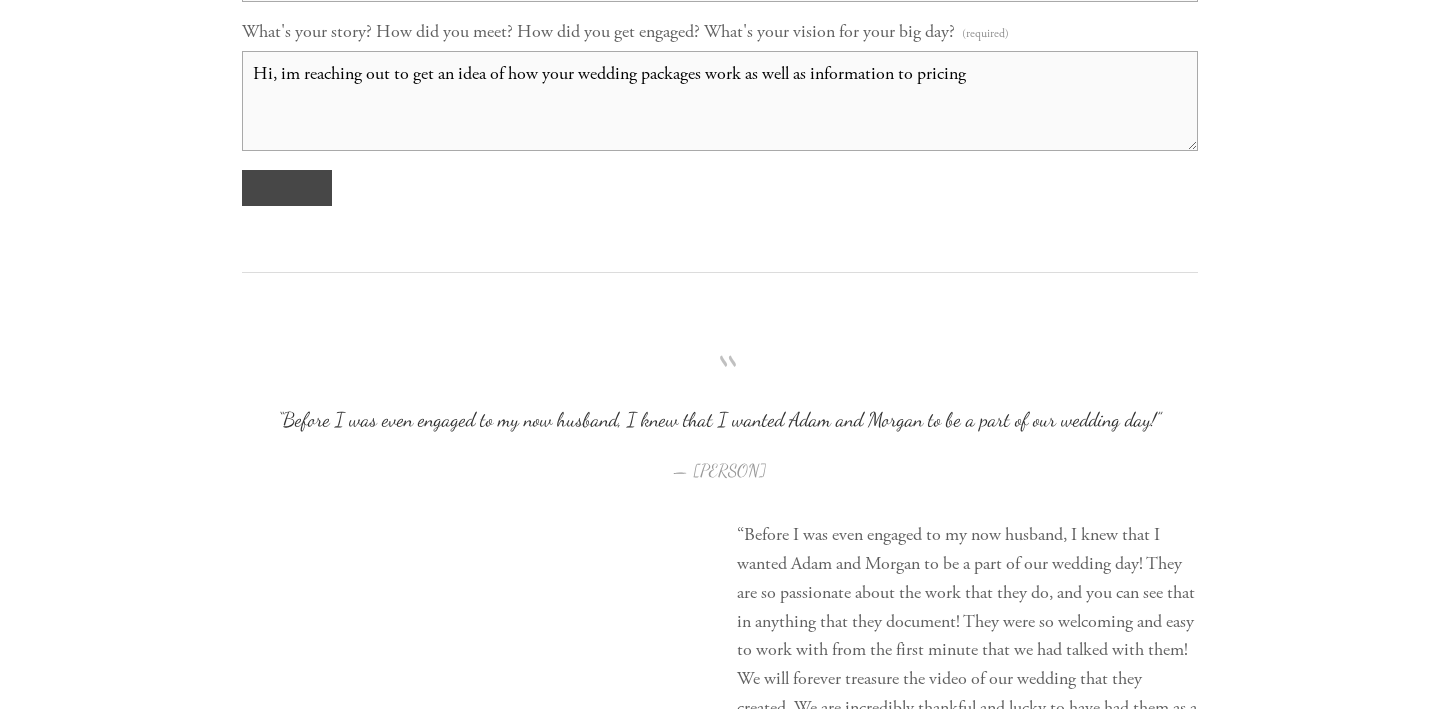 click at bounding box center [287, 188] 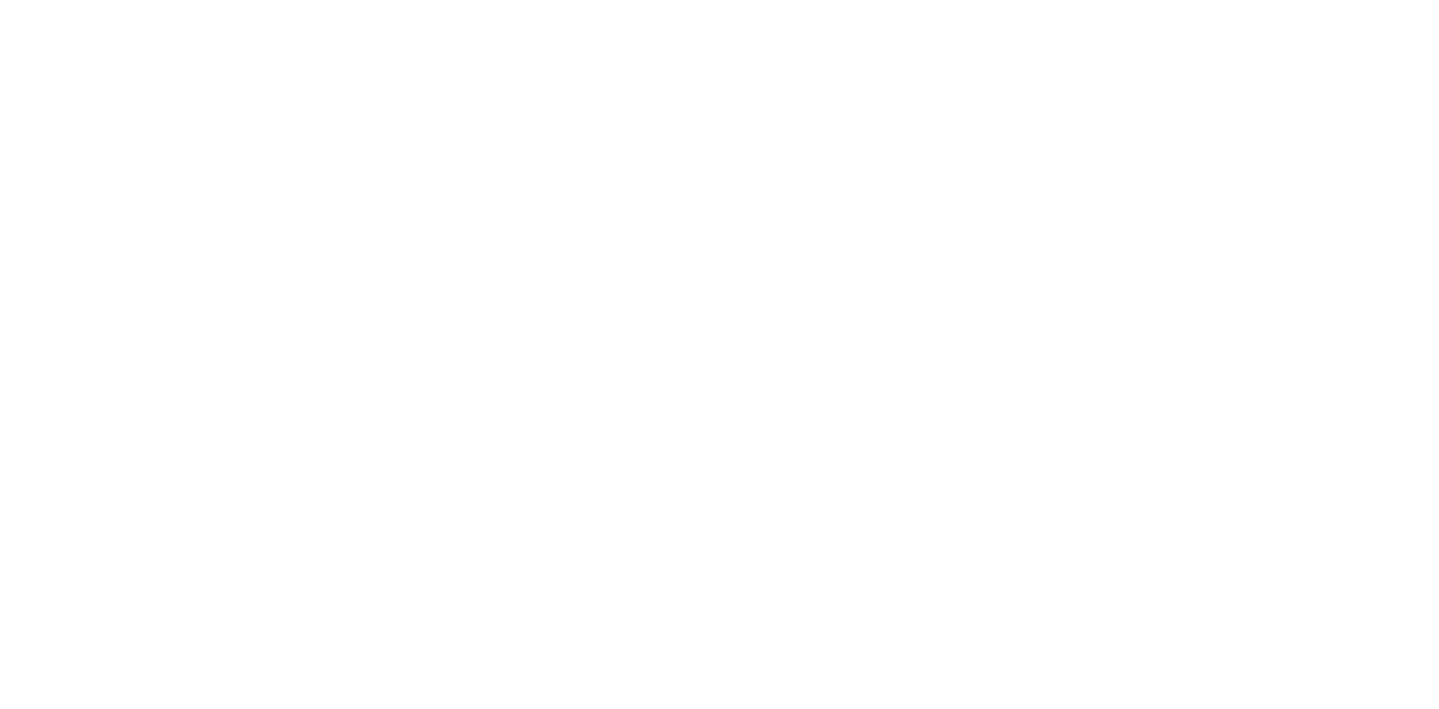 scroll, scrollTop: 1090, scrollLeft: 0, axis: vertical 